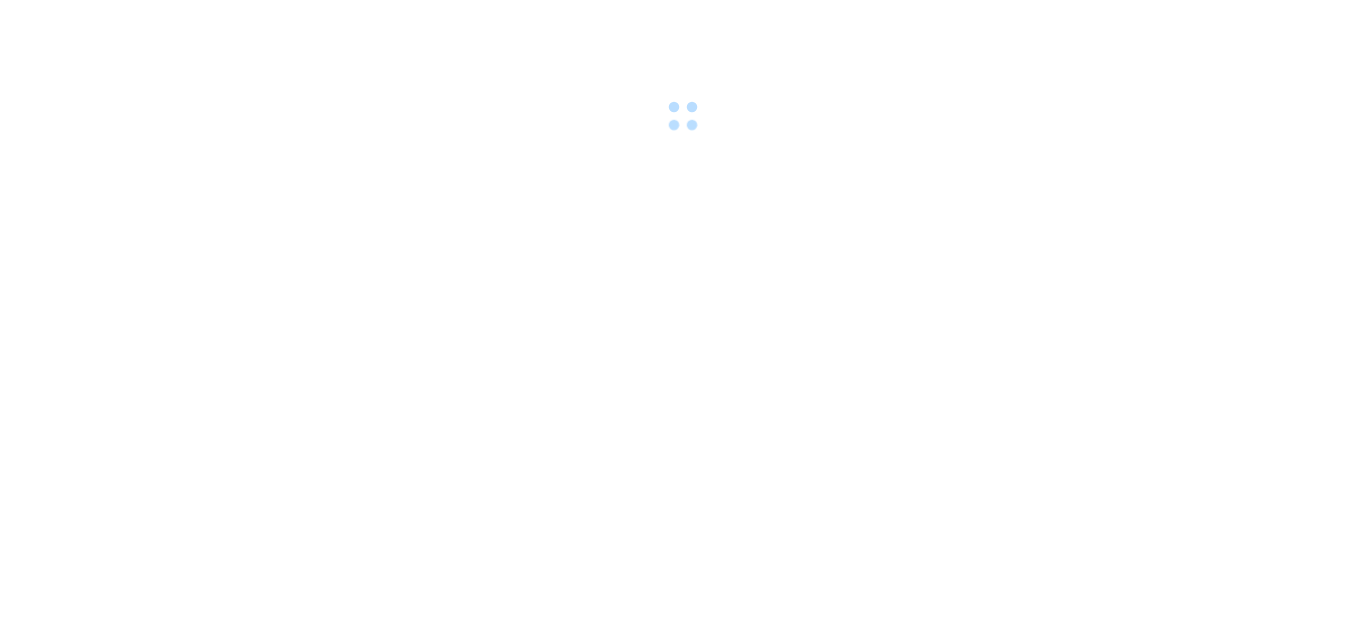 scroll, scrollTop: 0, scrollLeft: 0, axis: both 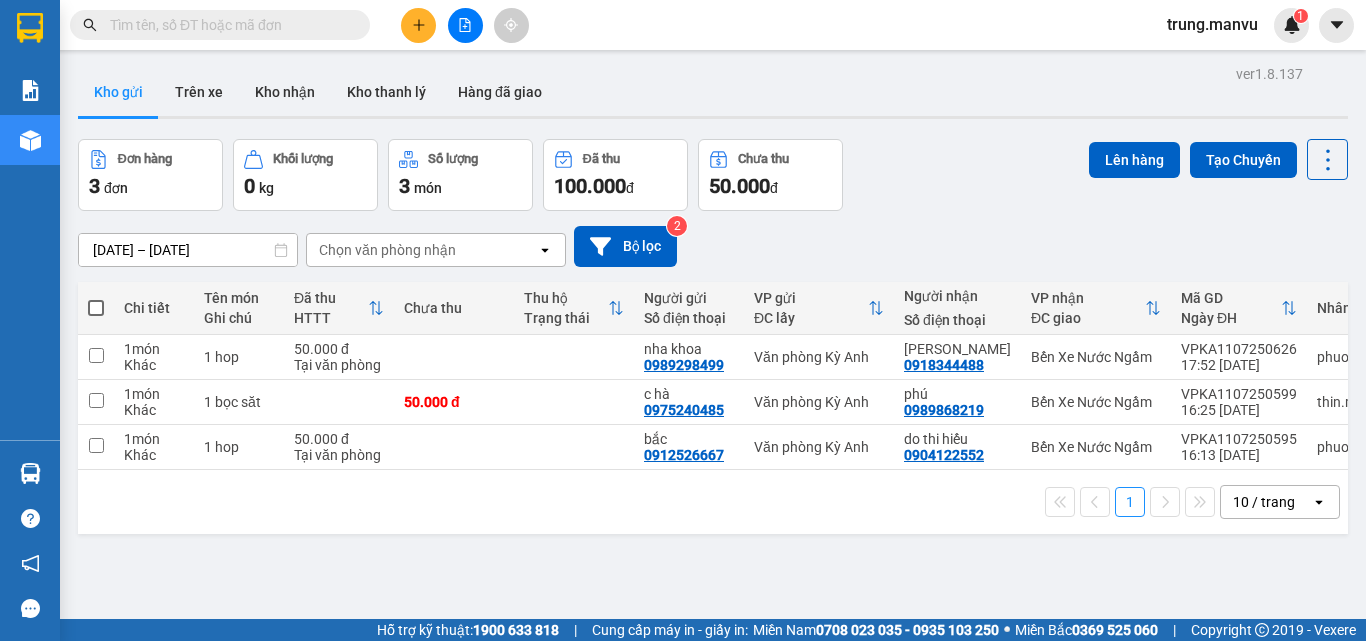 click 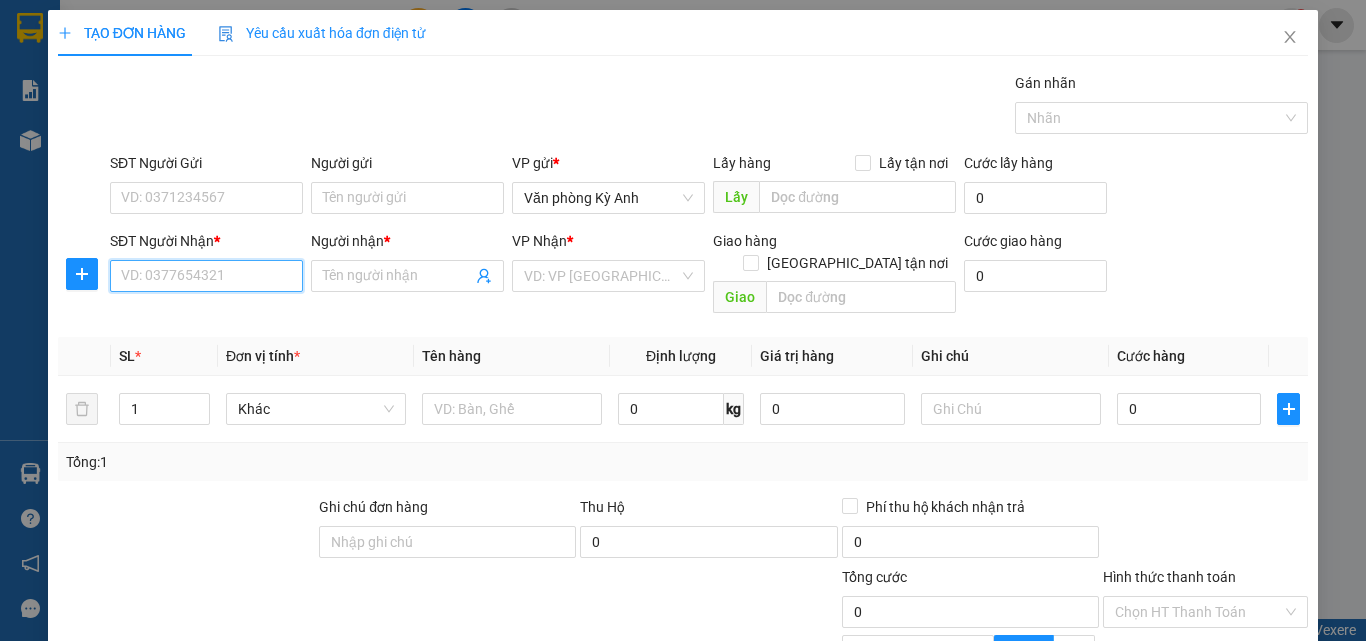 click on "SĐT Người Nhận  *" at bounding box center [206, 276] 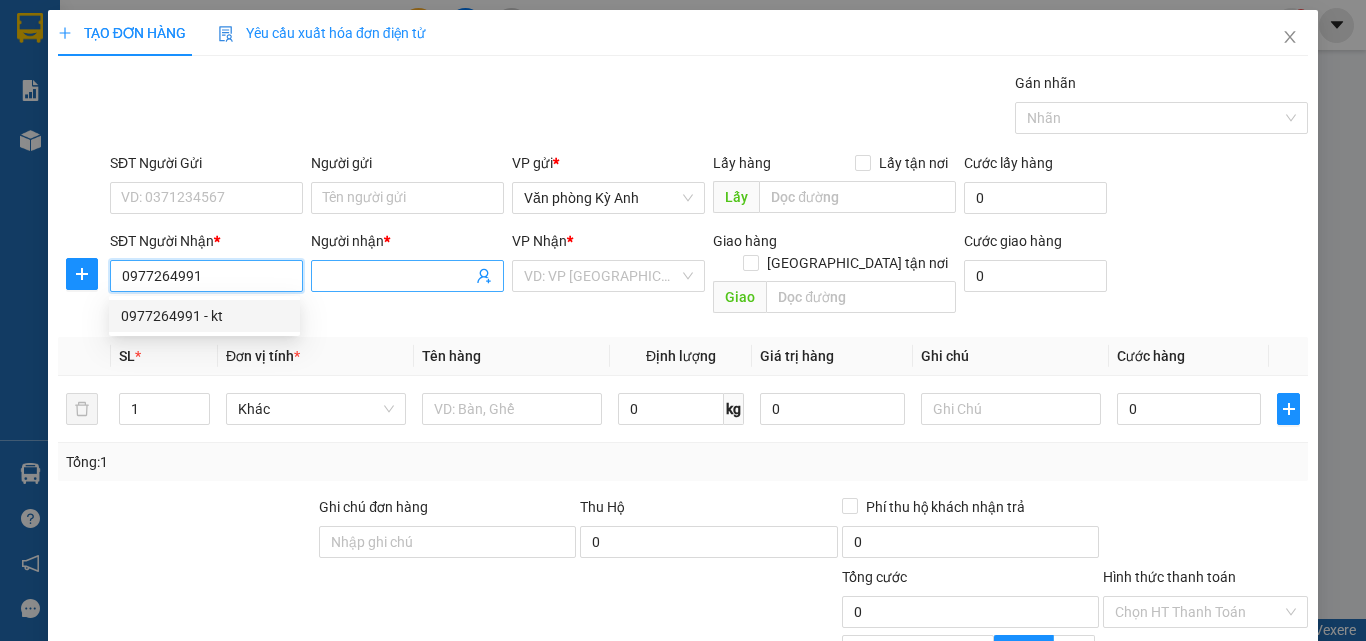 type on "0977264991" 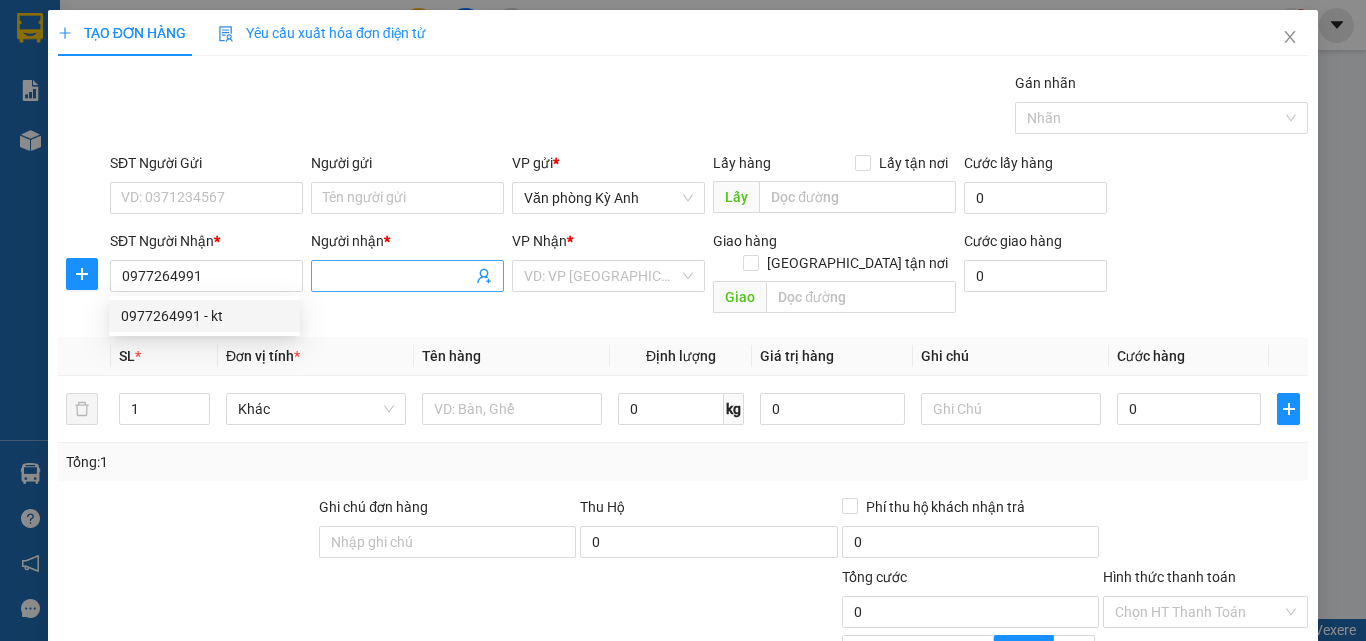 click on "Người nhận  *" at bounding box center [397, 276] 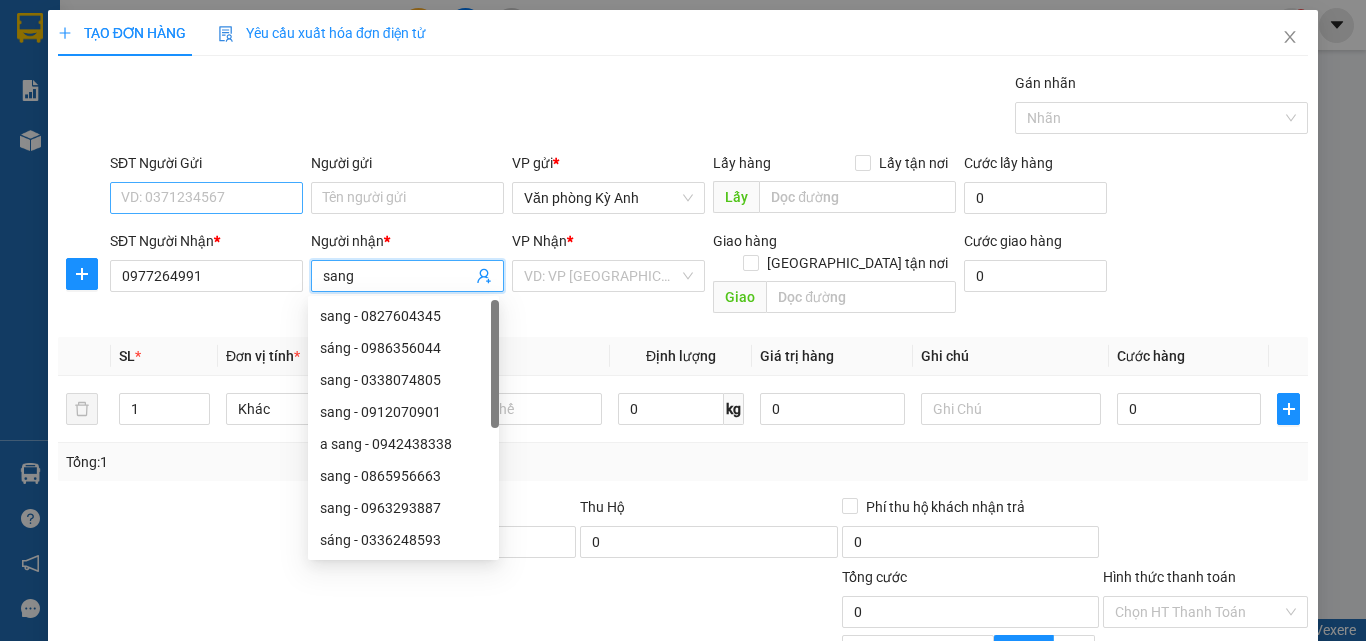 type on "sang" 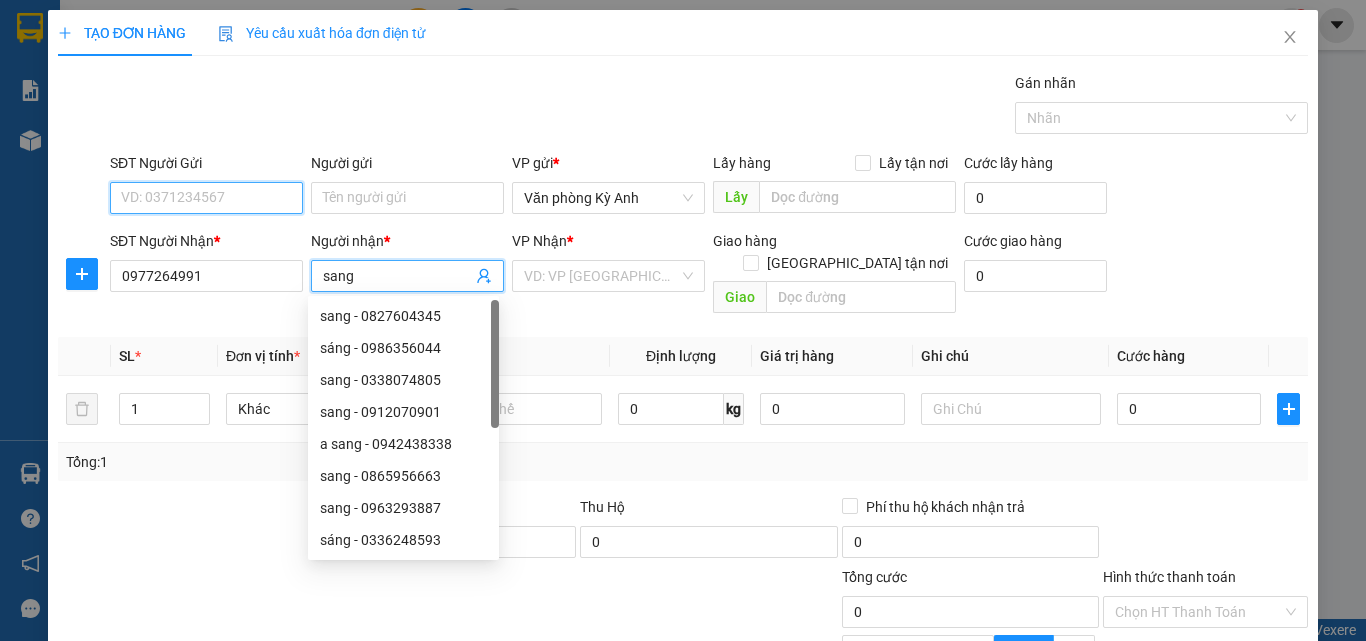 click on "SĐT Người Gửi" at bounding box center [206, 198] 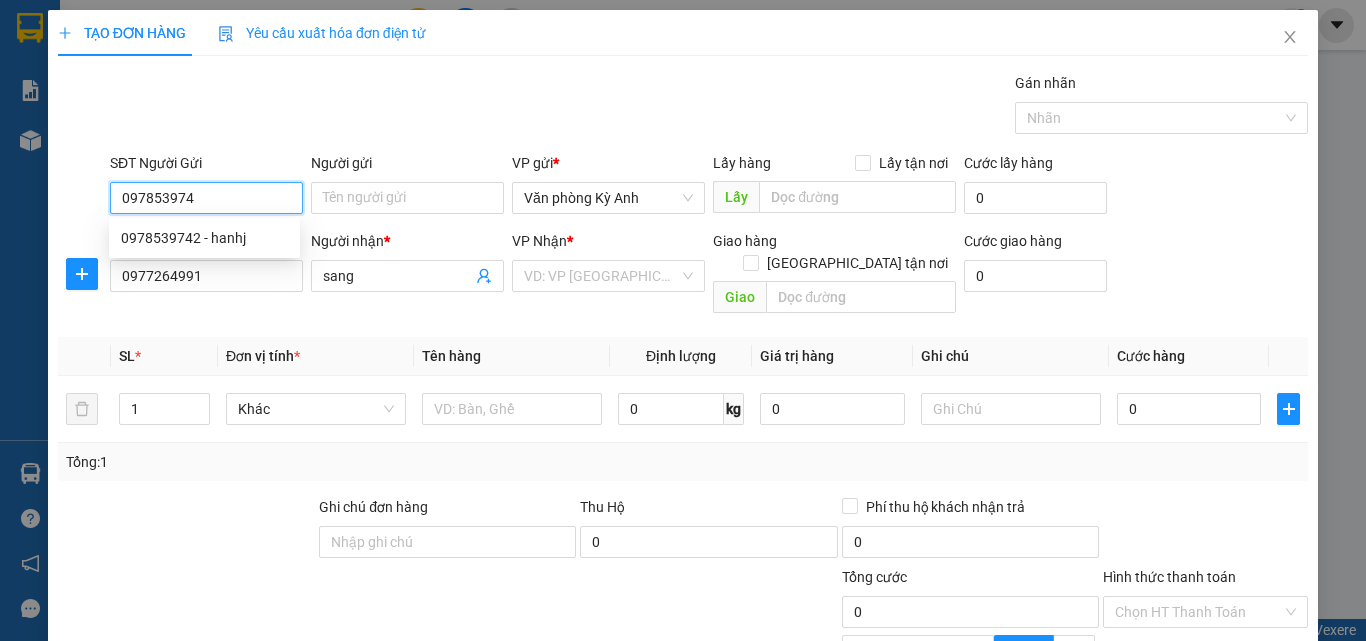 type on "0978539742" 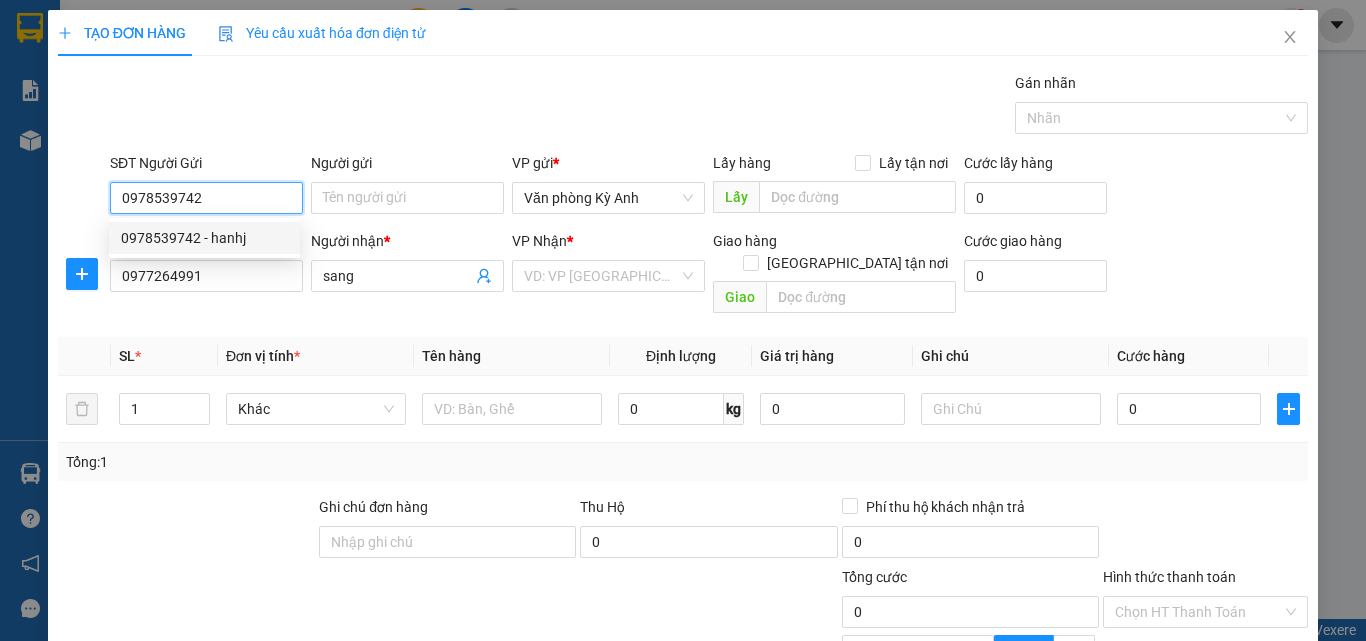 click on "0978539742 - hanhj" at bounding box center [204, 238] 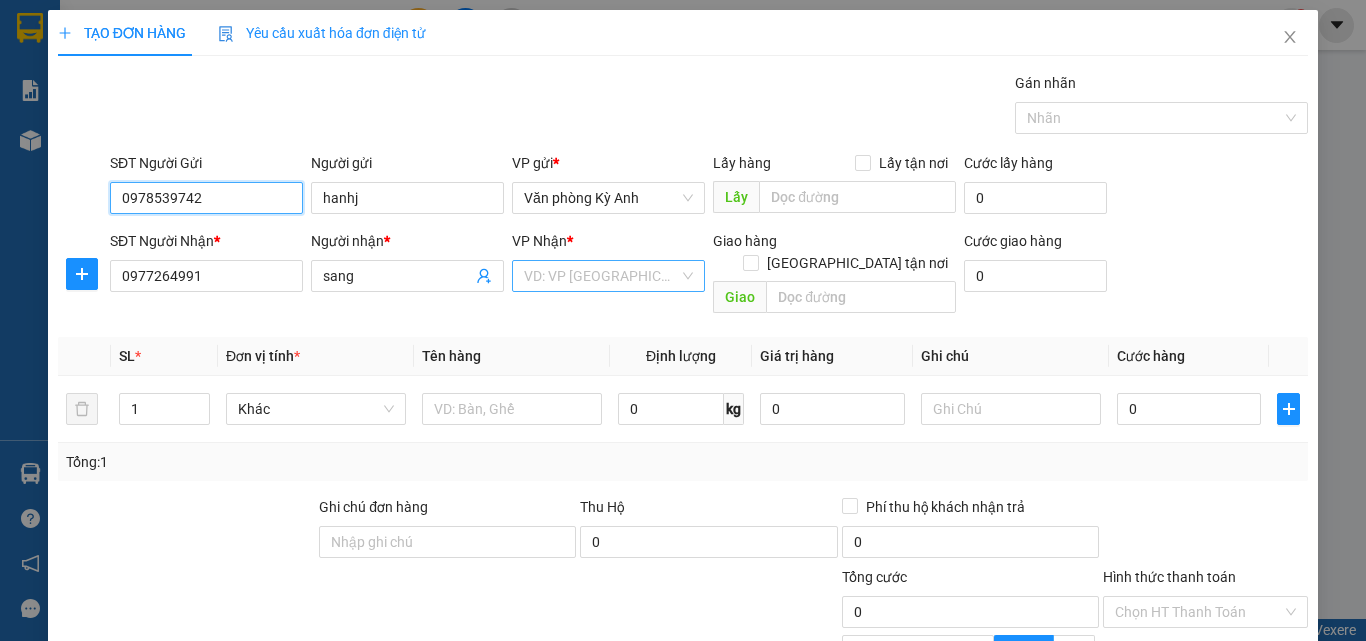 type on "0978539742" 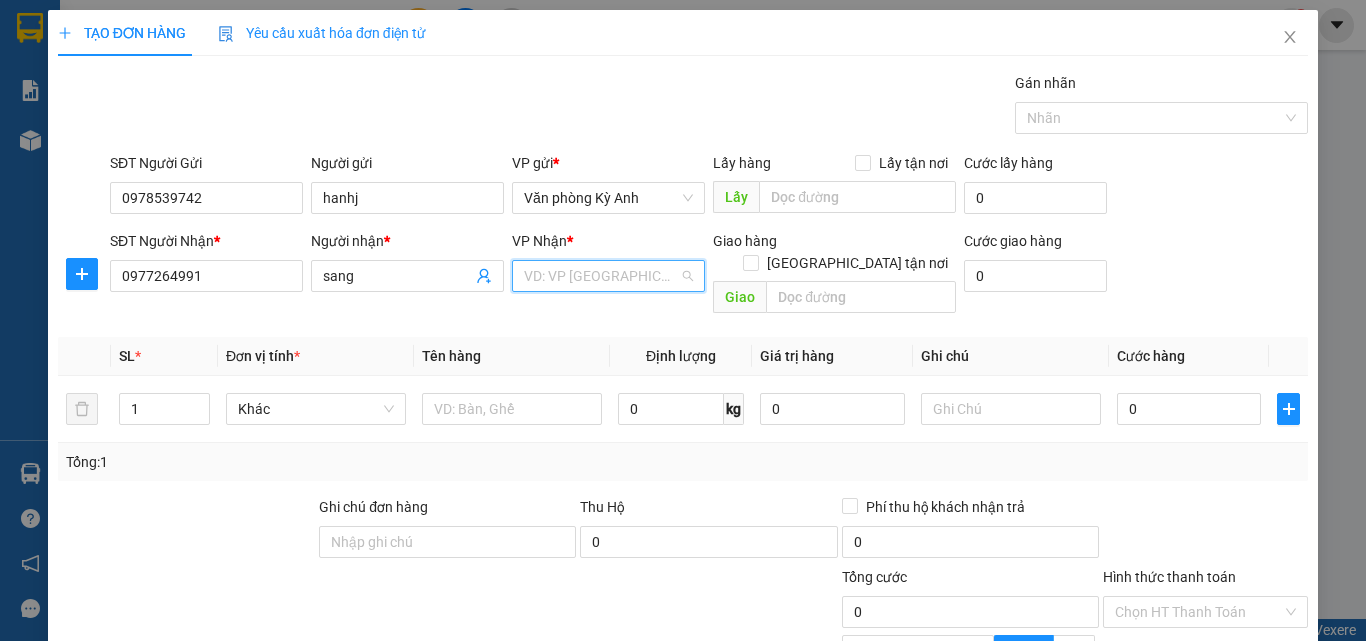 click at bounding box center [601, 276] 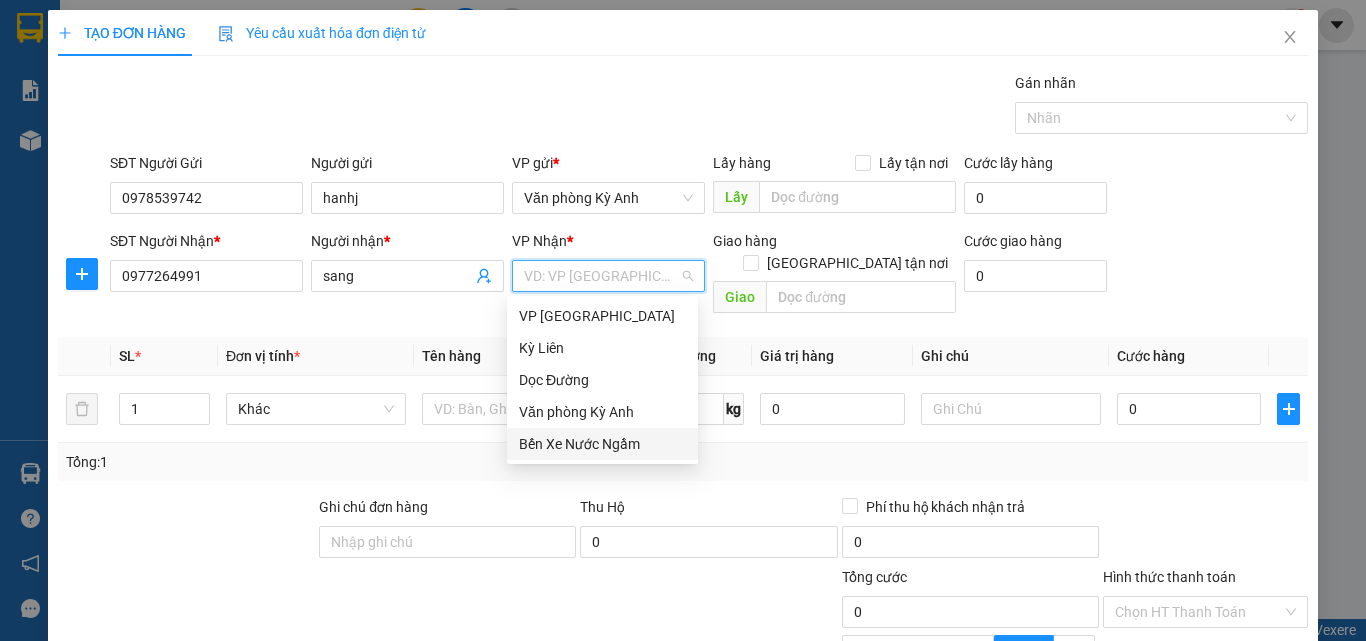 click on "Bến Xe Nước Ngầm" at bounding box center [602, 444] 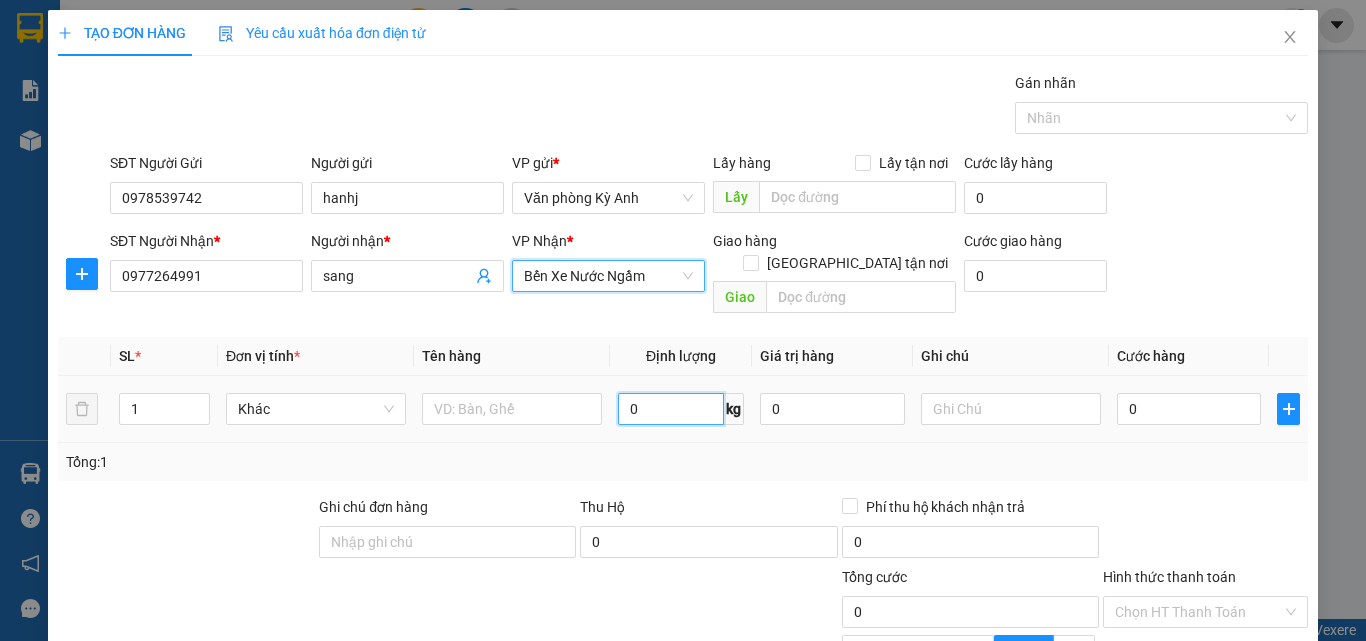 click on "0" at bounding box center (671, 409) 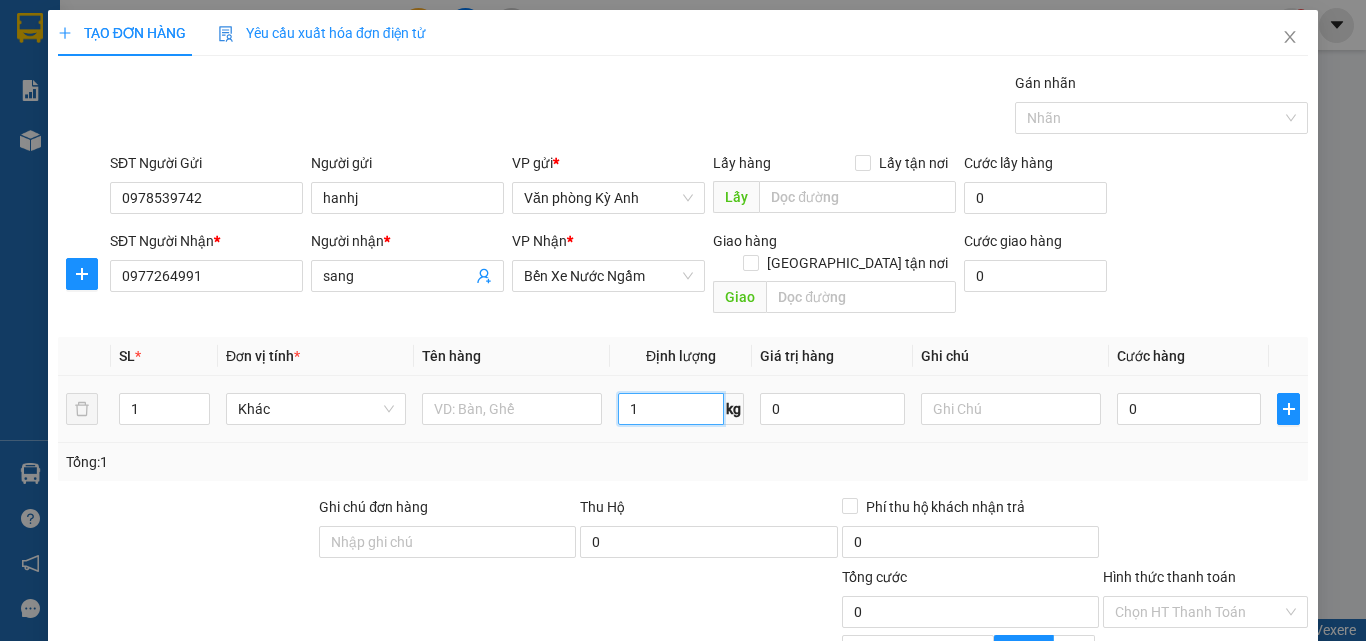 type on "1" 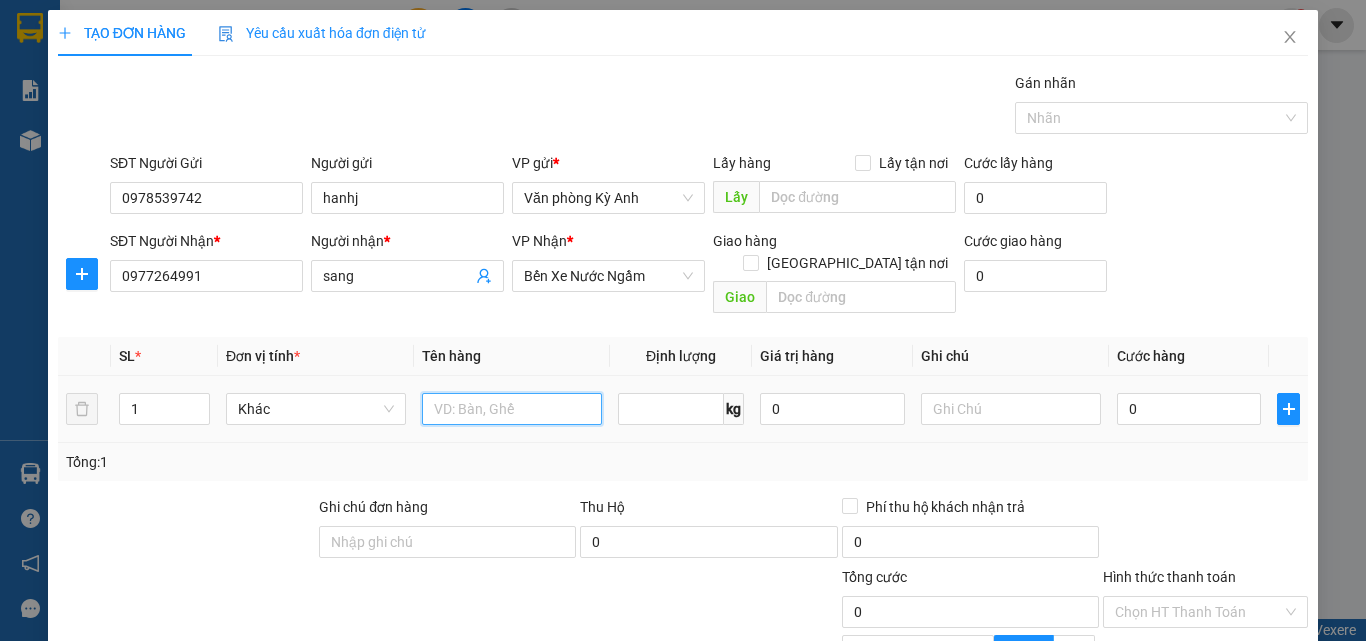 type on "0" 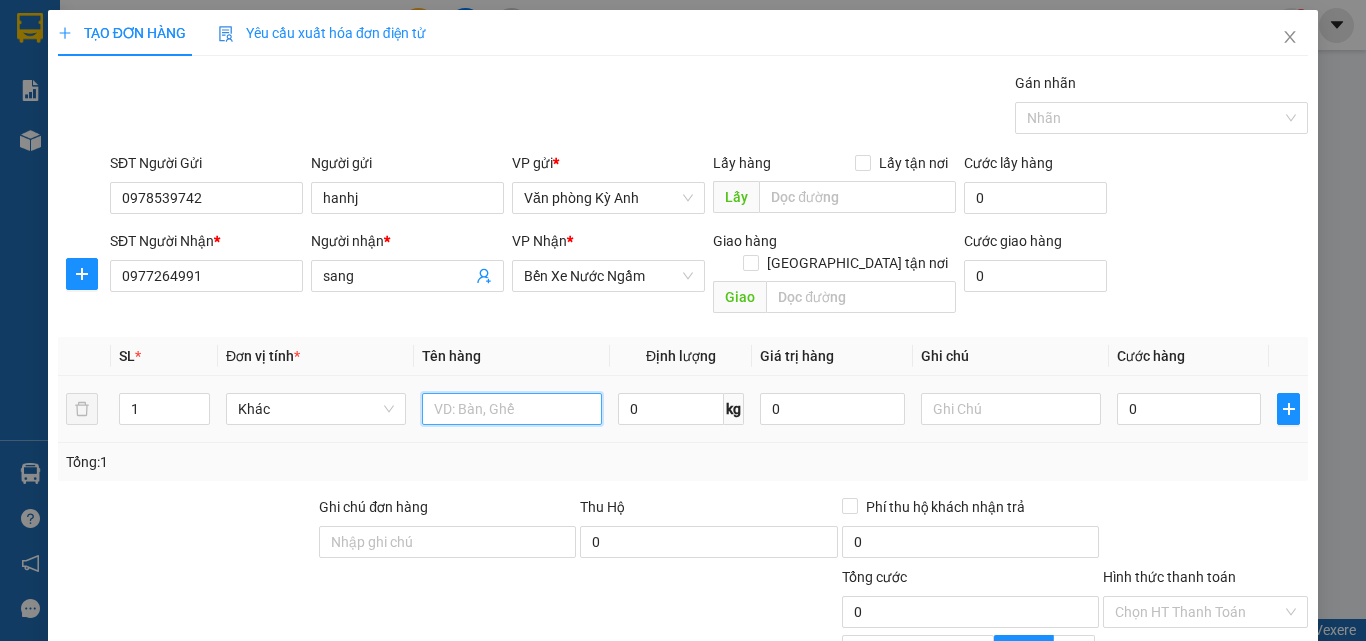 click at bounding box center [512, 409] 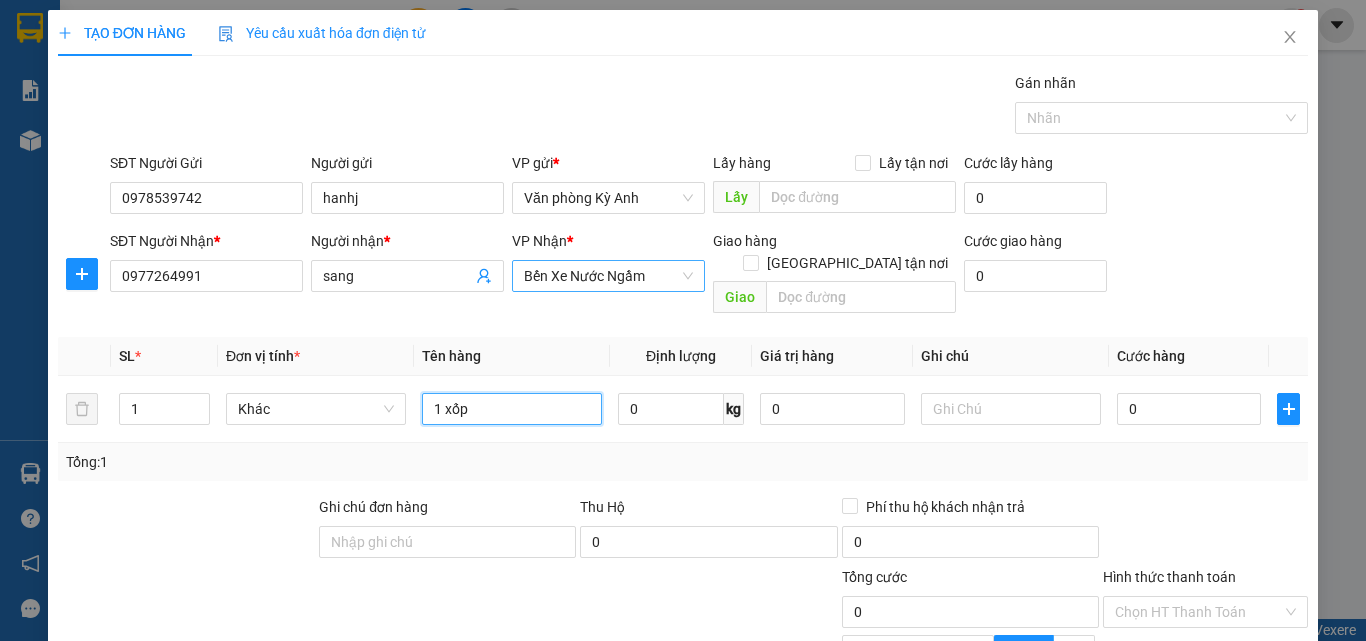 click on "Bến Xe Nước Ngầm" at bounding box center [608, 276] 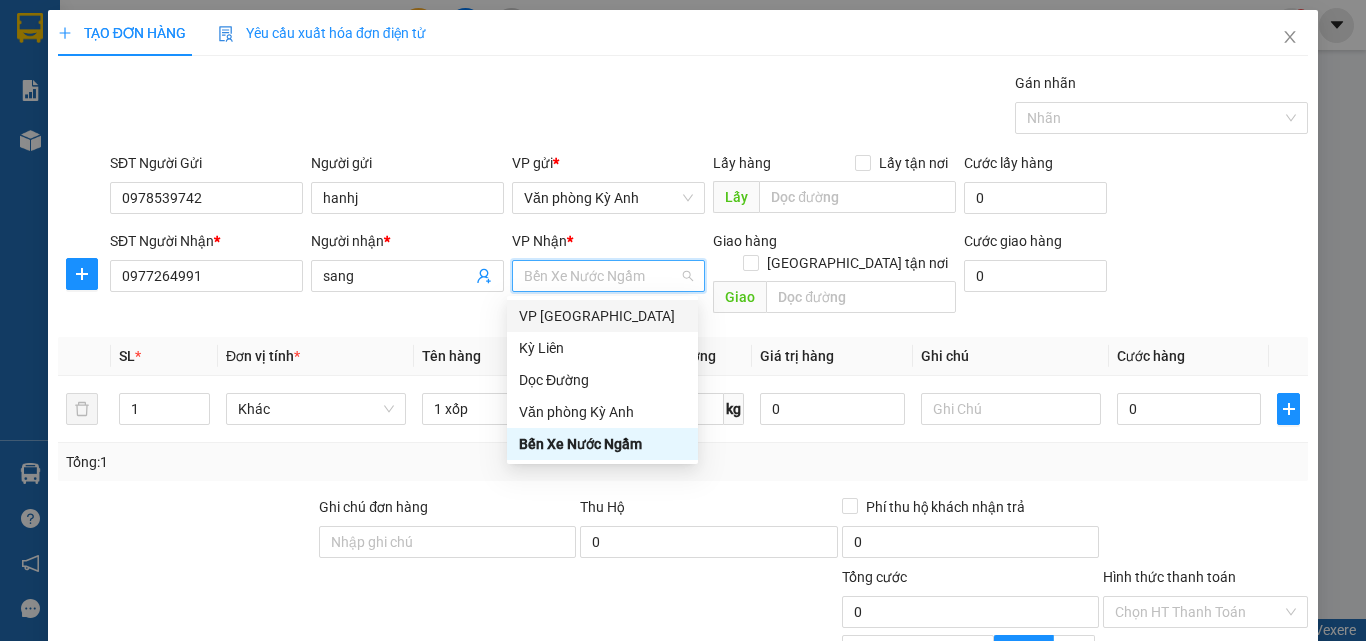 click on "VP Mỹ Đình" at bounding box center (602, 316) 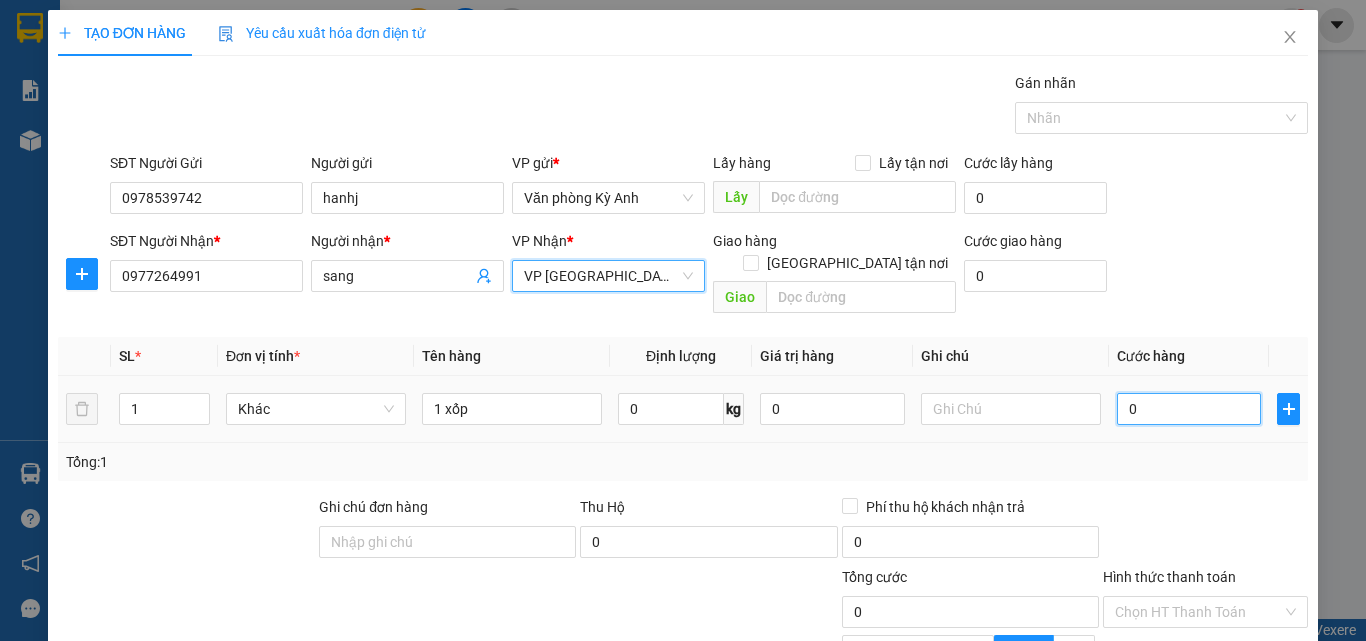 click on "0" at bounding box center [1189, 409] 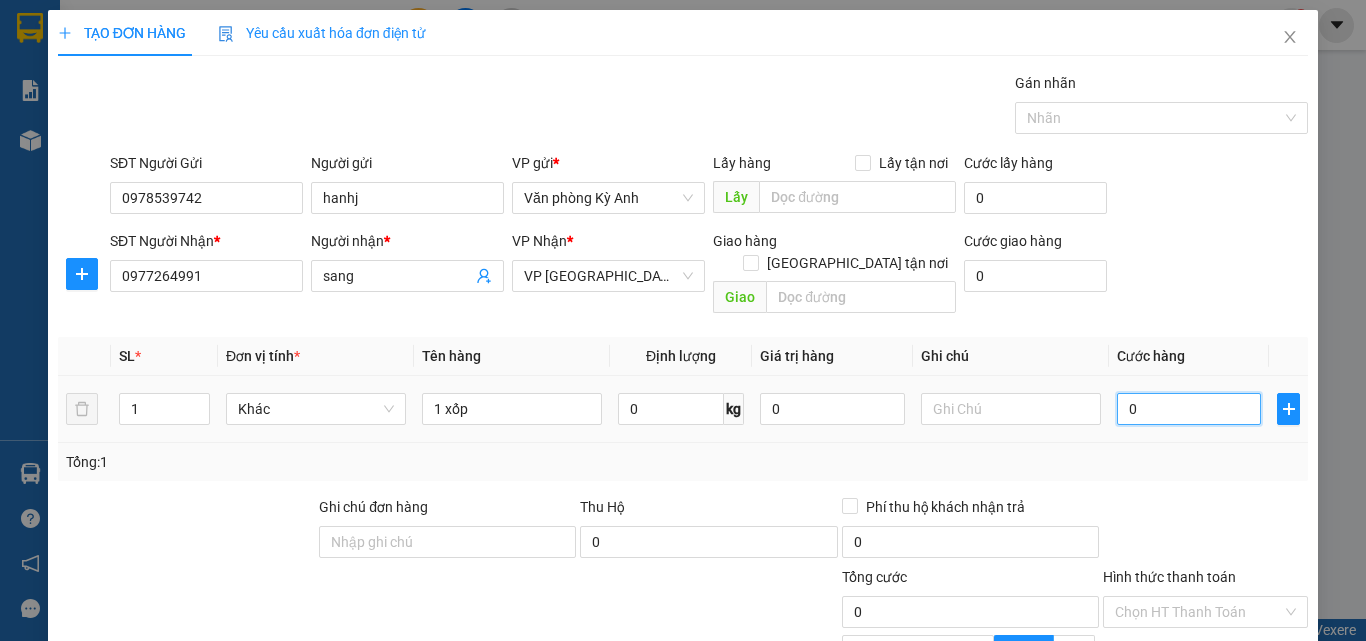 type on "7" 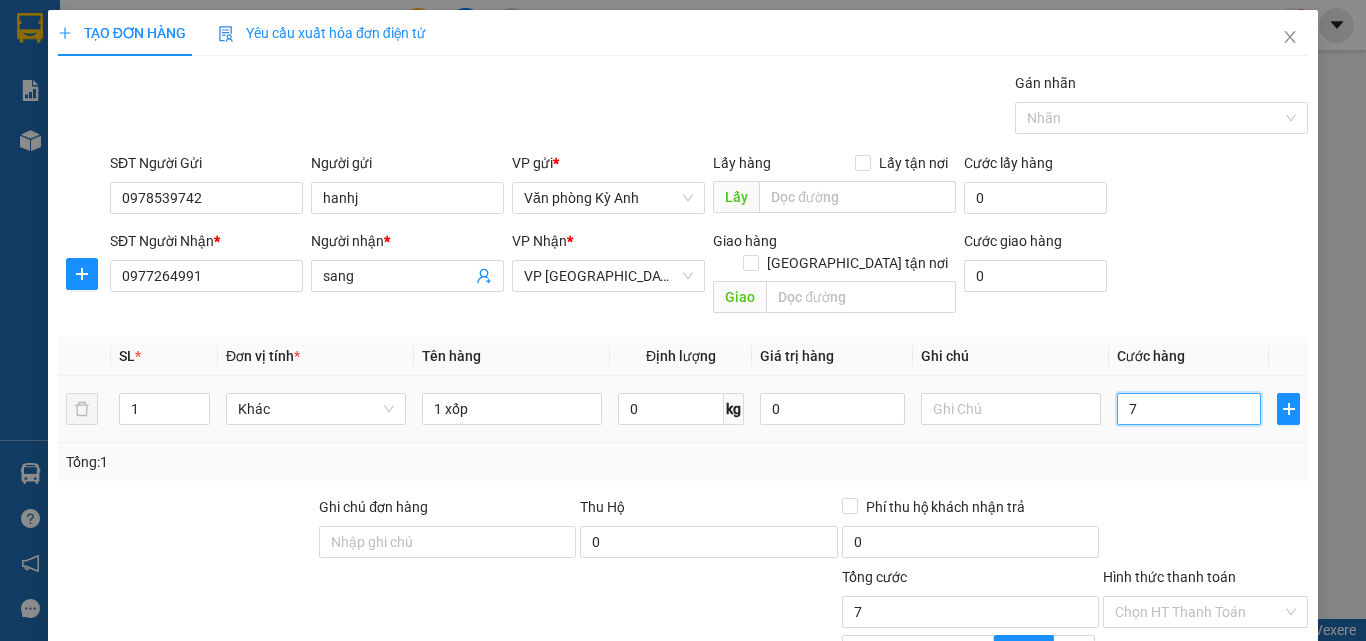 type on "70" 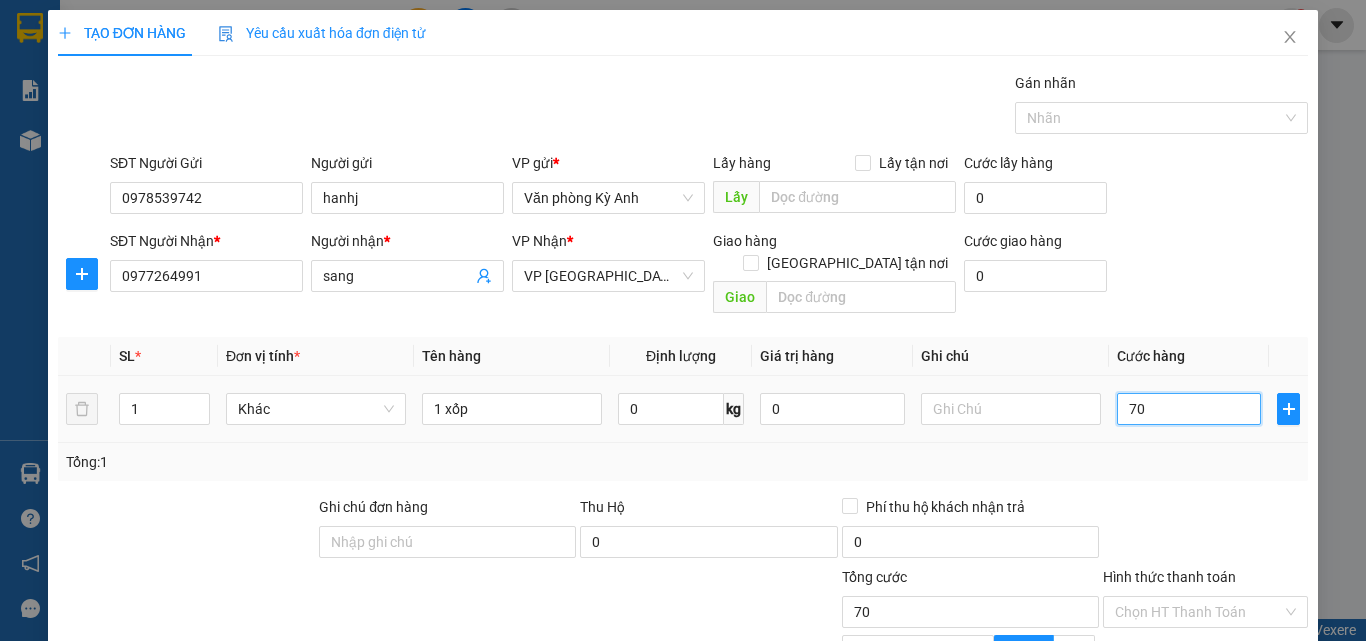 type on "700" 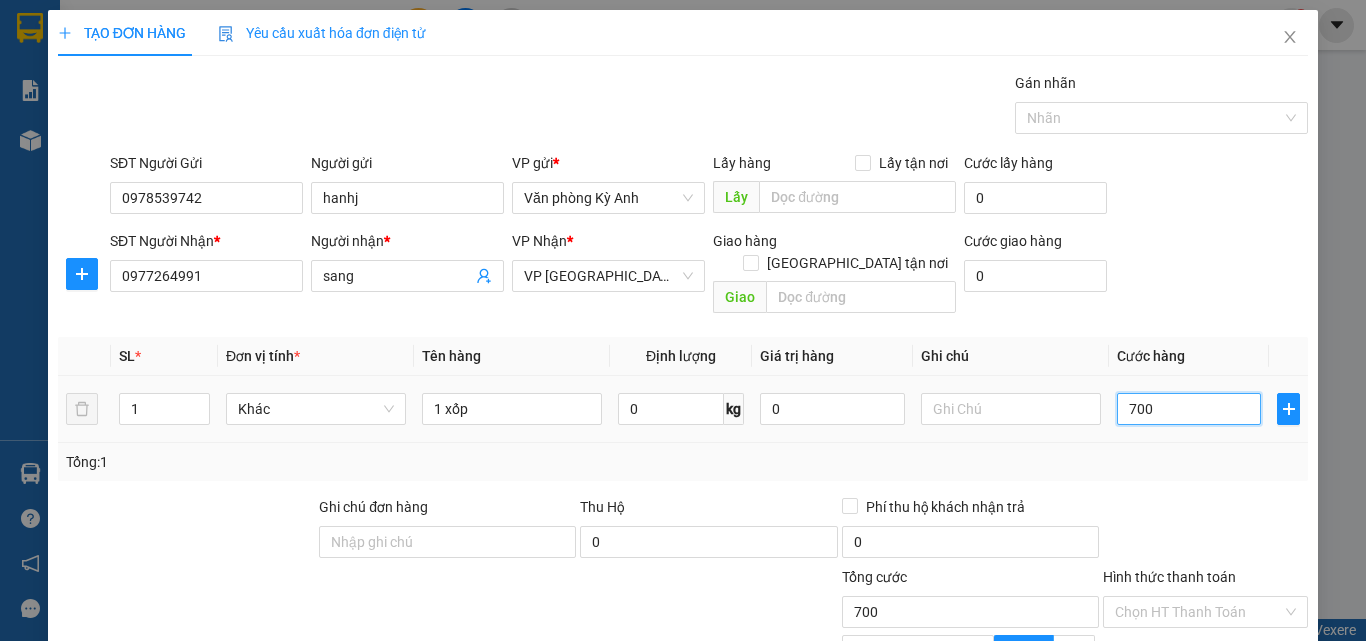 type on "7.000" 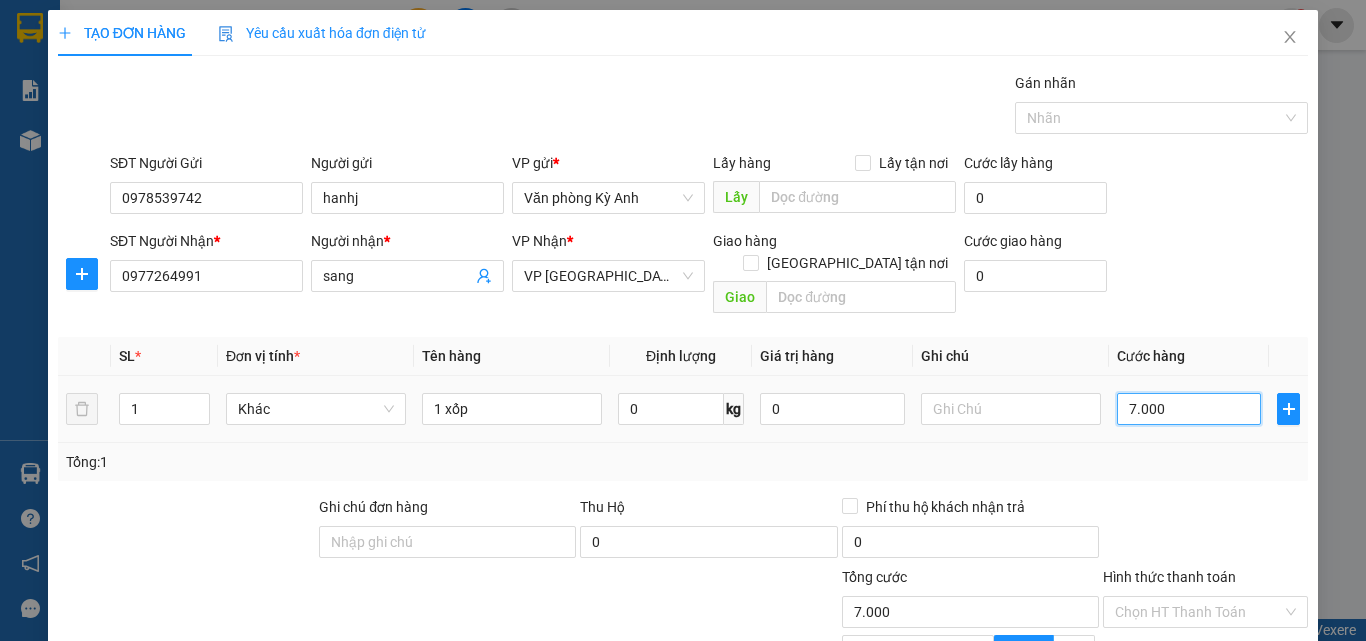 type on "70.000" 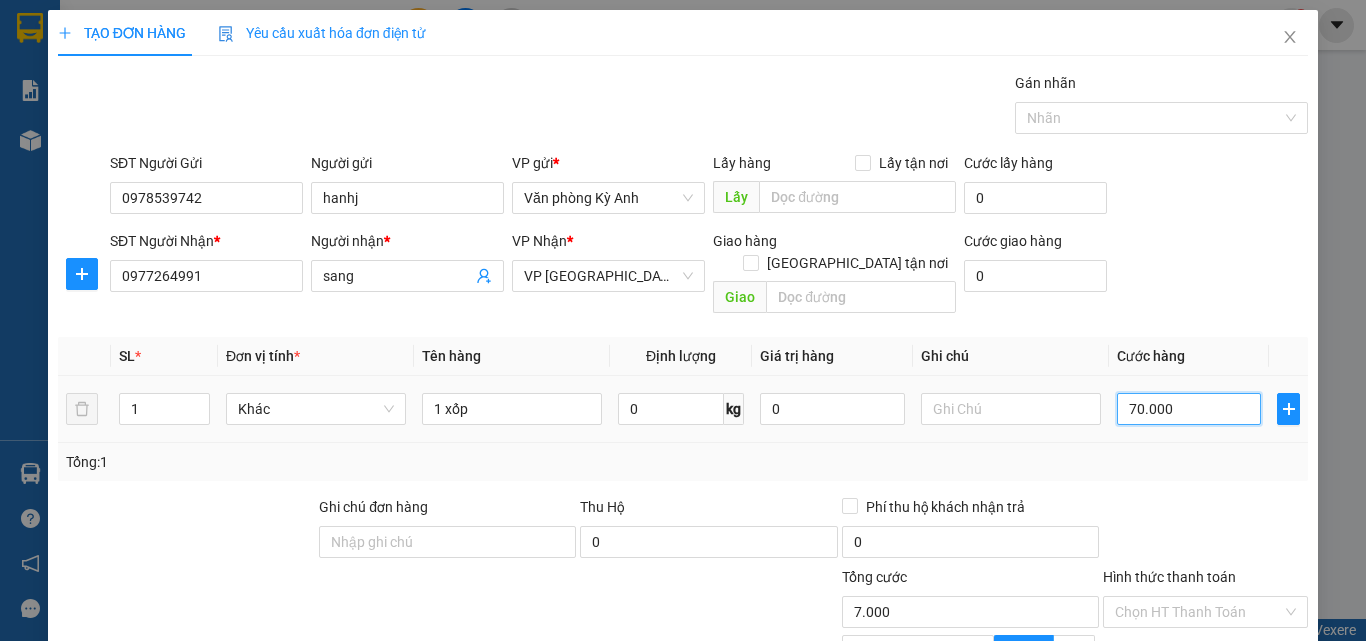 type on "70.000" 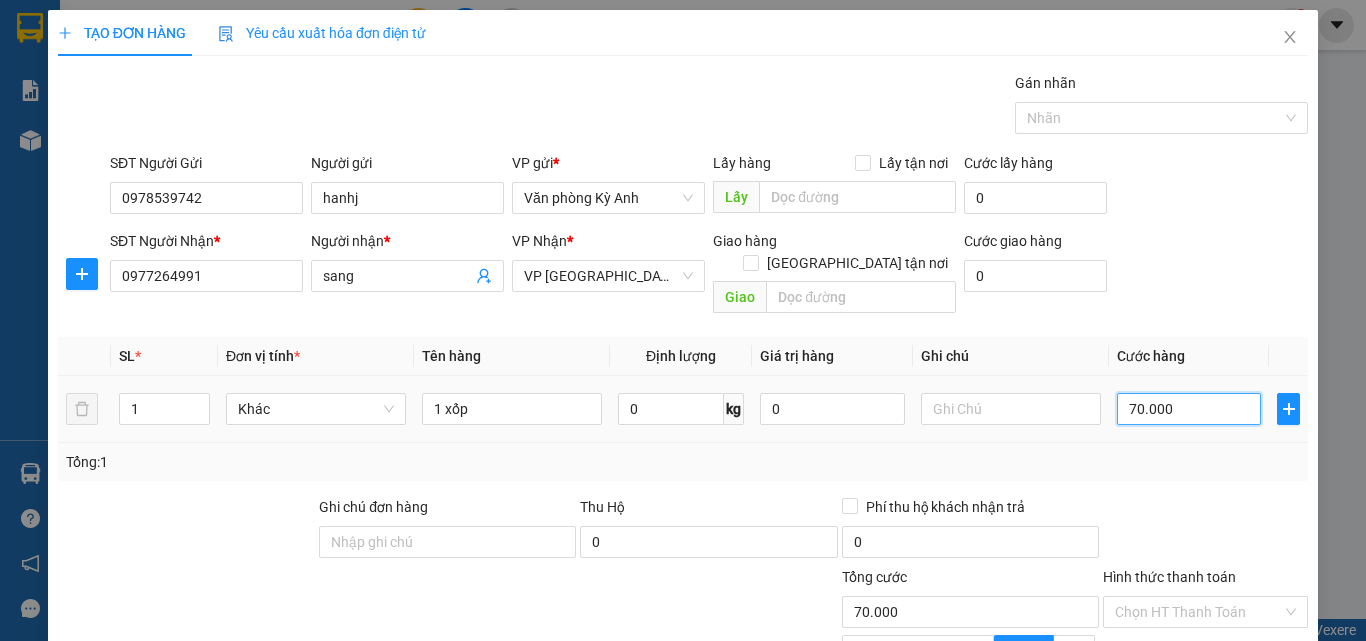 scroll, scrollTop: 100, scrollLeft: 0, axis: vertical 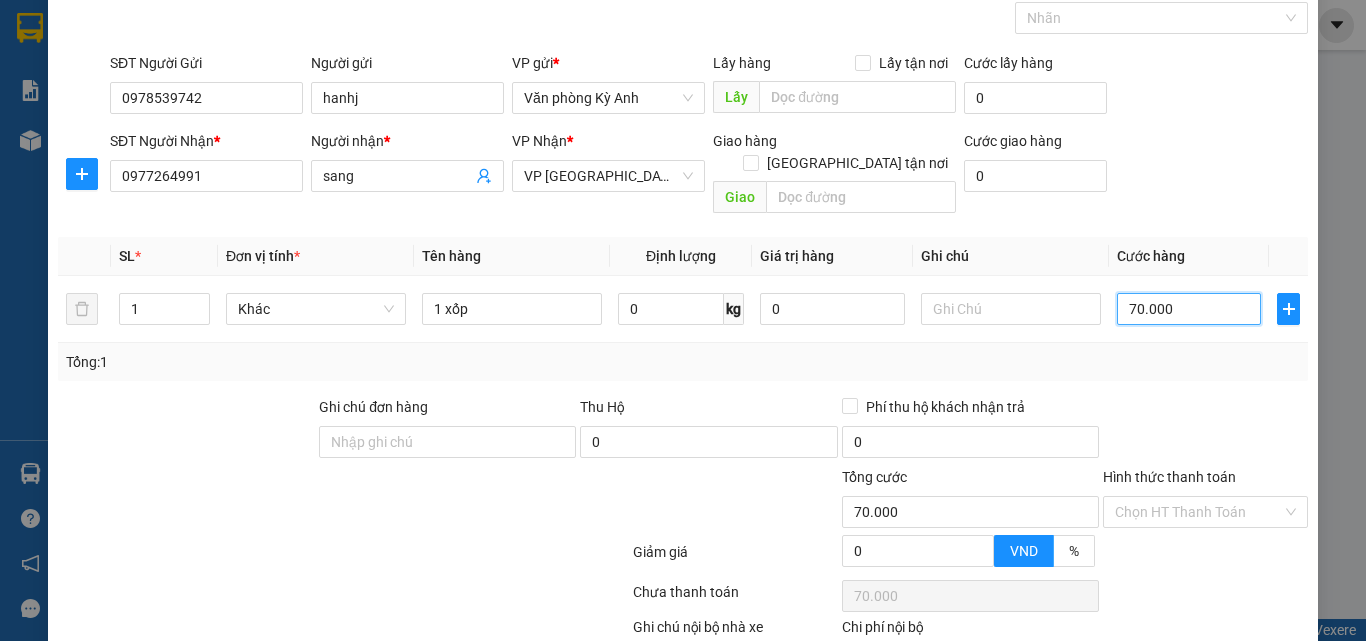 type on "70.000" 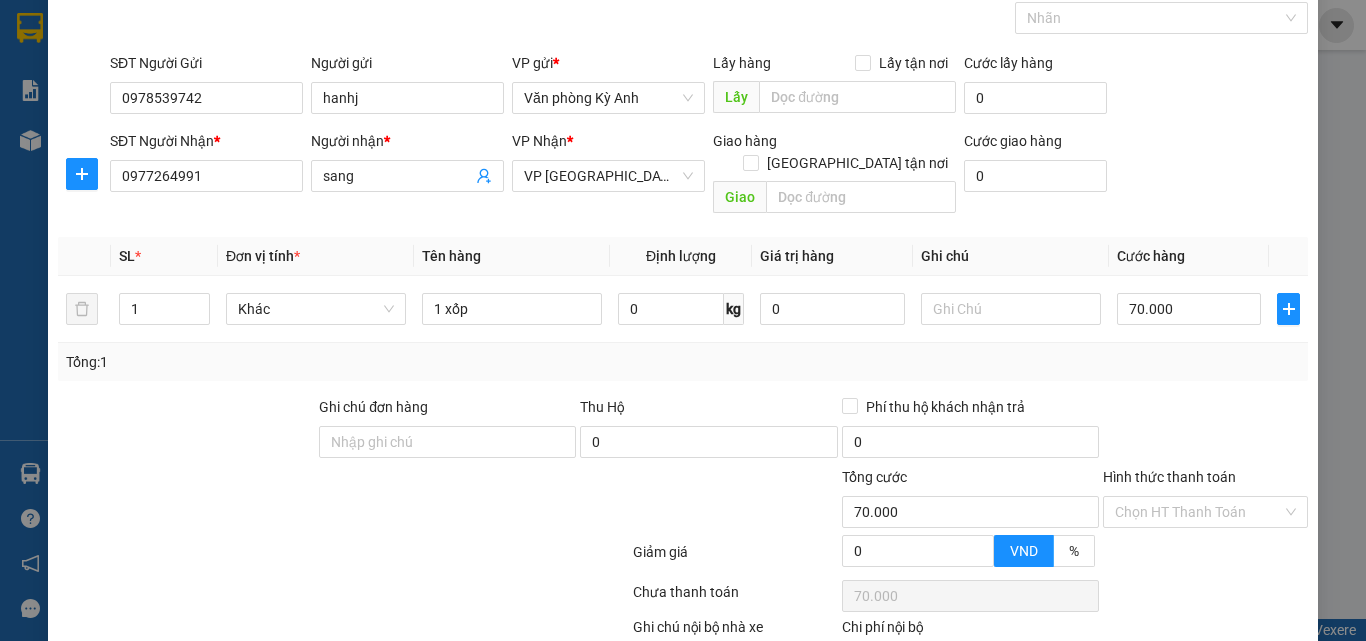 click on "Hình thức thanh toán" at bounding box center (1169, 477) 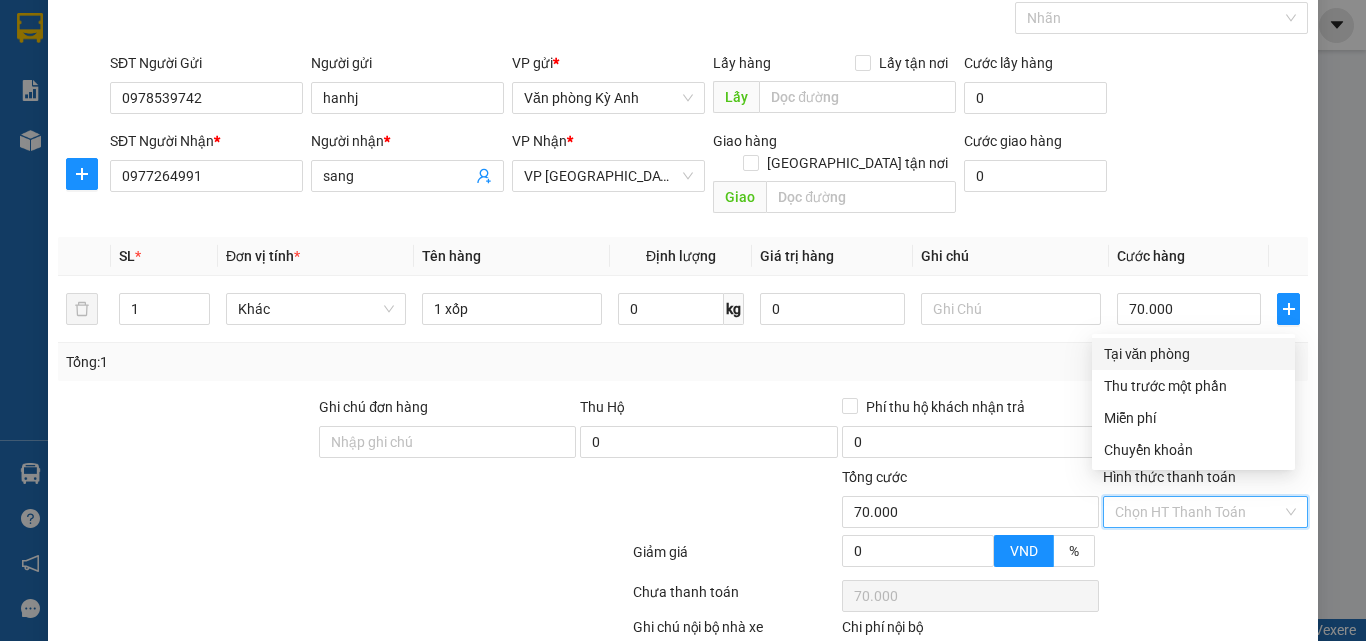 click on "Tại văn phòng" at bounding box center (1193, 354) 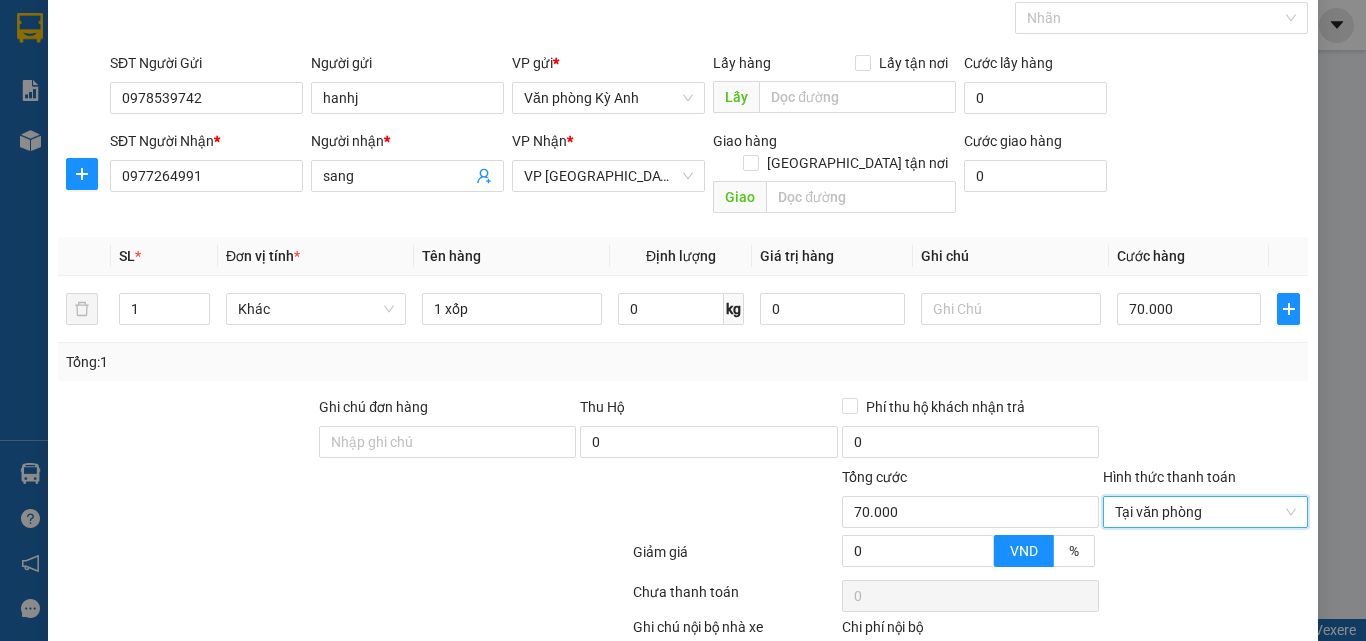 scroll, scrollTop: 201, scrollLeft: 0, axis: vertical 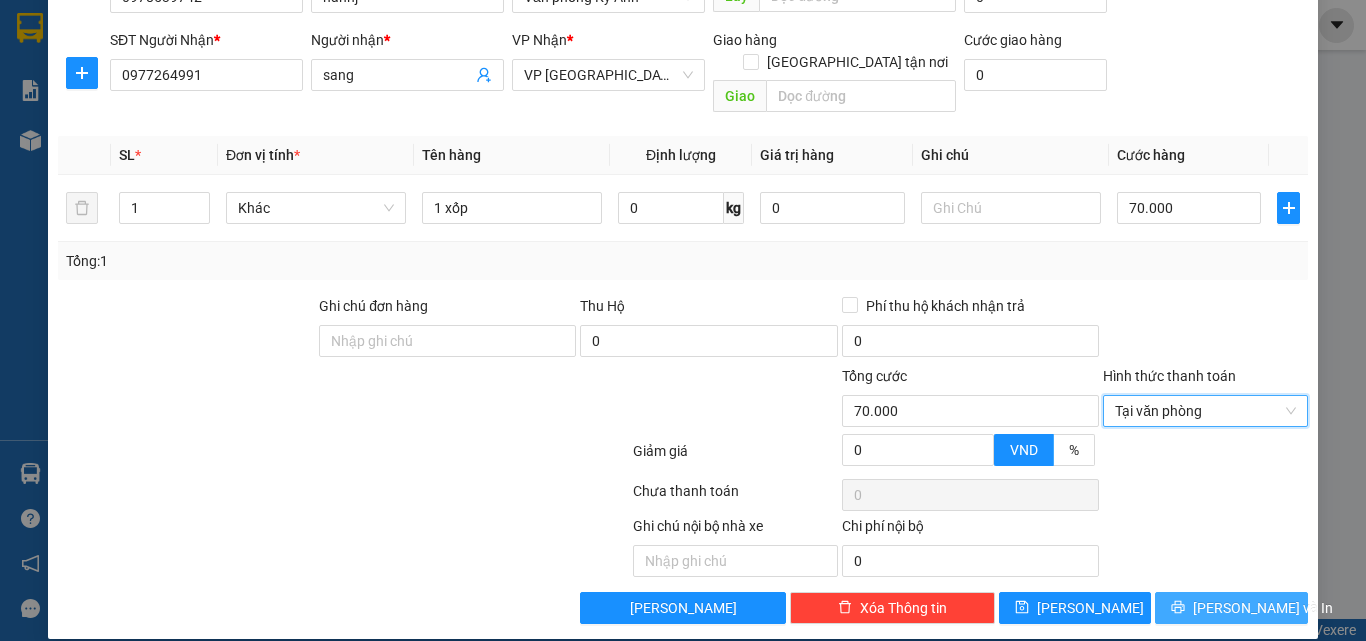 click on "Lưu và In" at bounding box center (1263, 608) 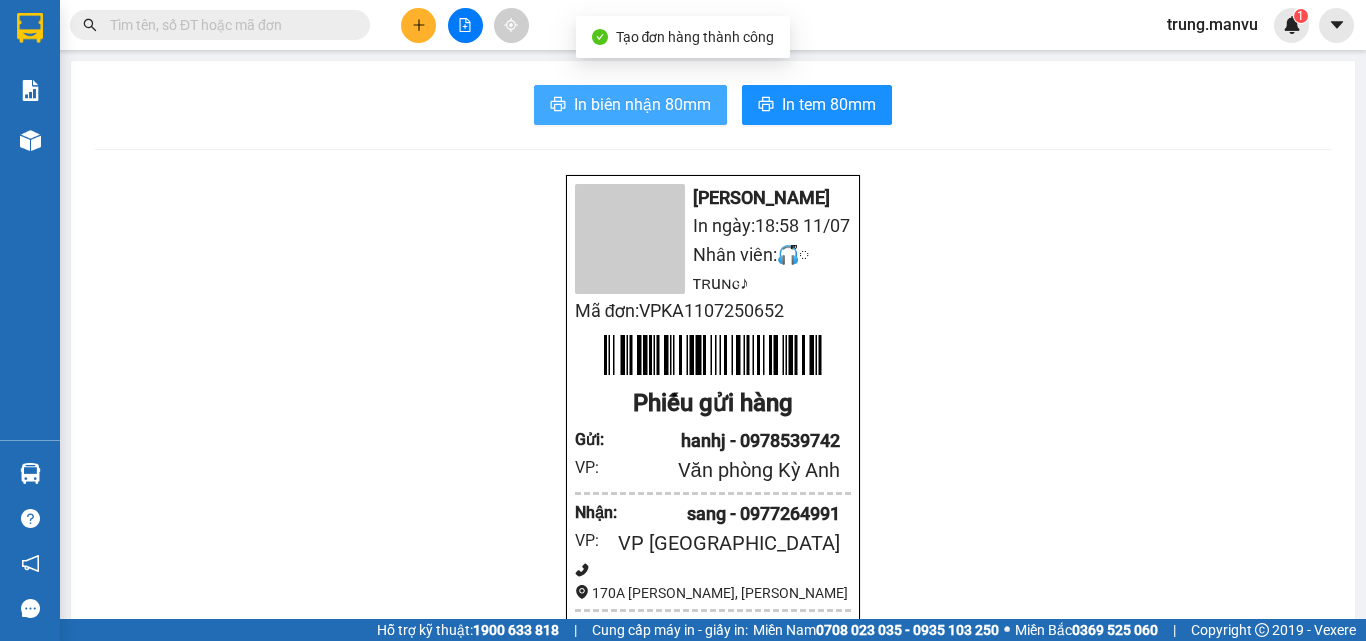 click on "In biên nhận 80mm" at bounding box center (642, 104) 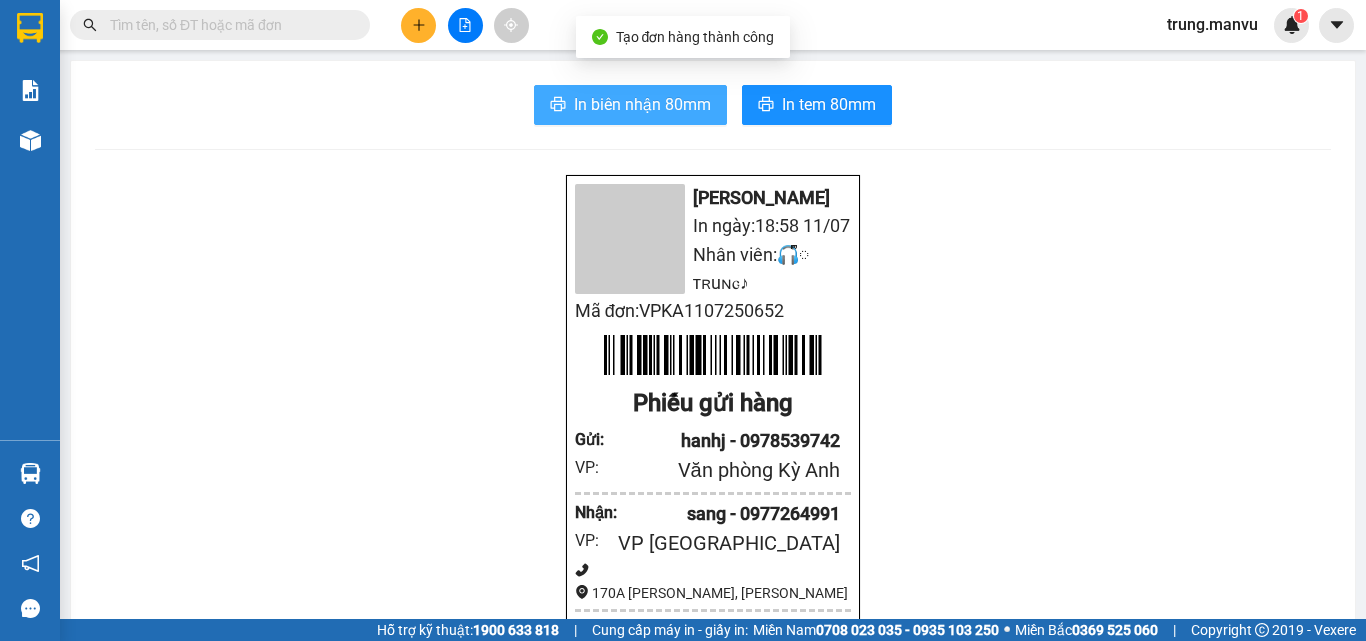 scroll, scrollTop: 0, scrollLeft: 0, axis: both 